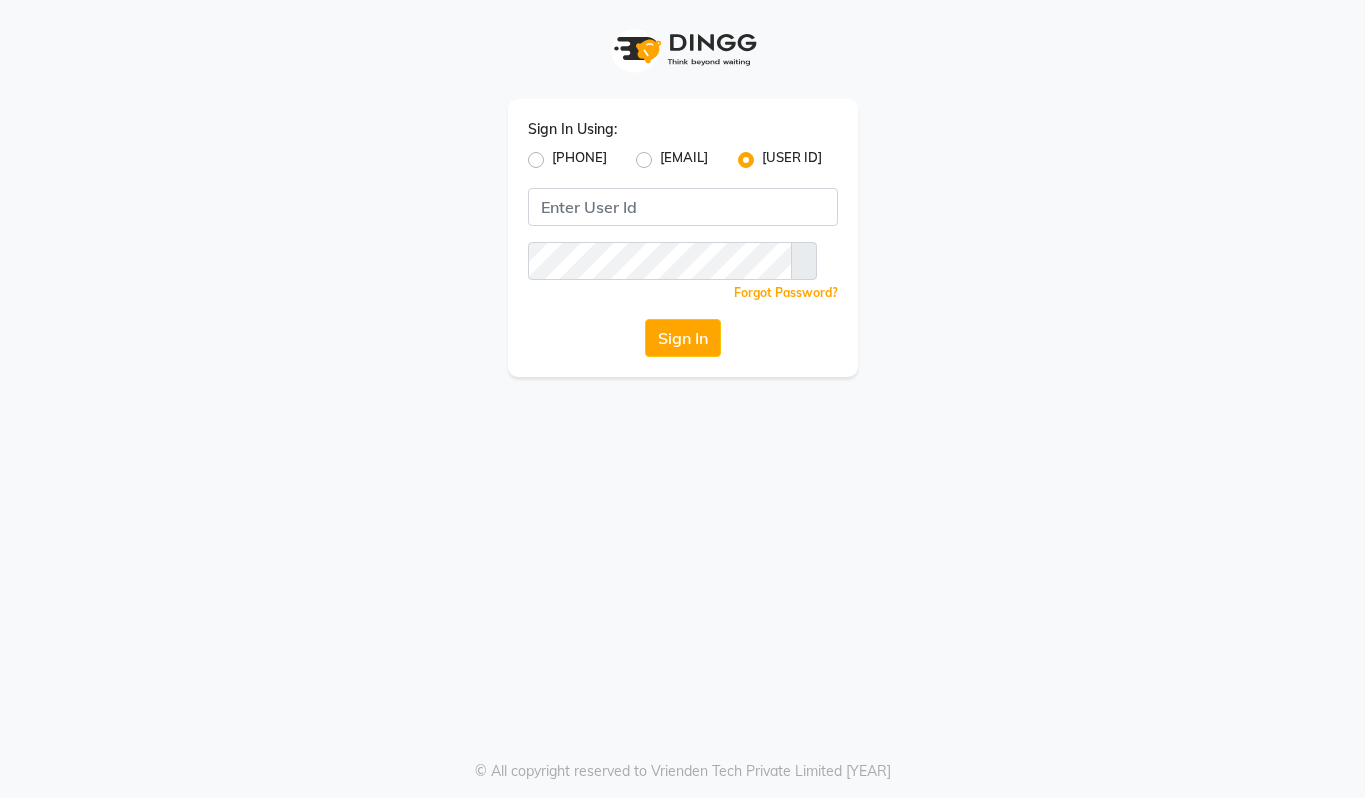 scroll, scrollTop: 0, scrollLeft: 0, axis: both 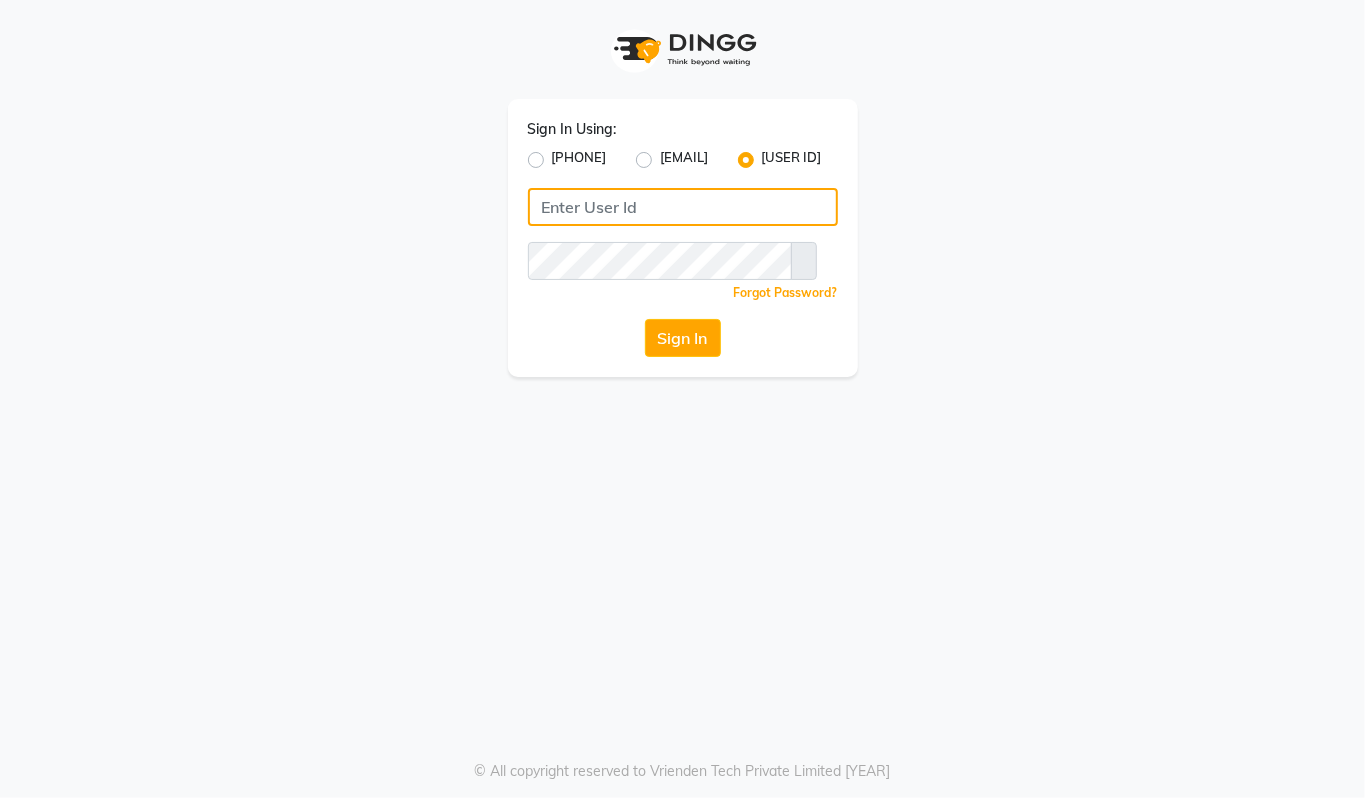 type on "94494097201" 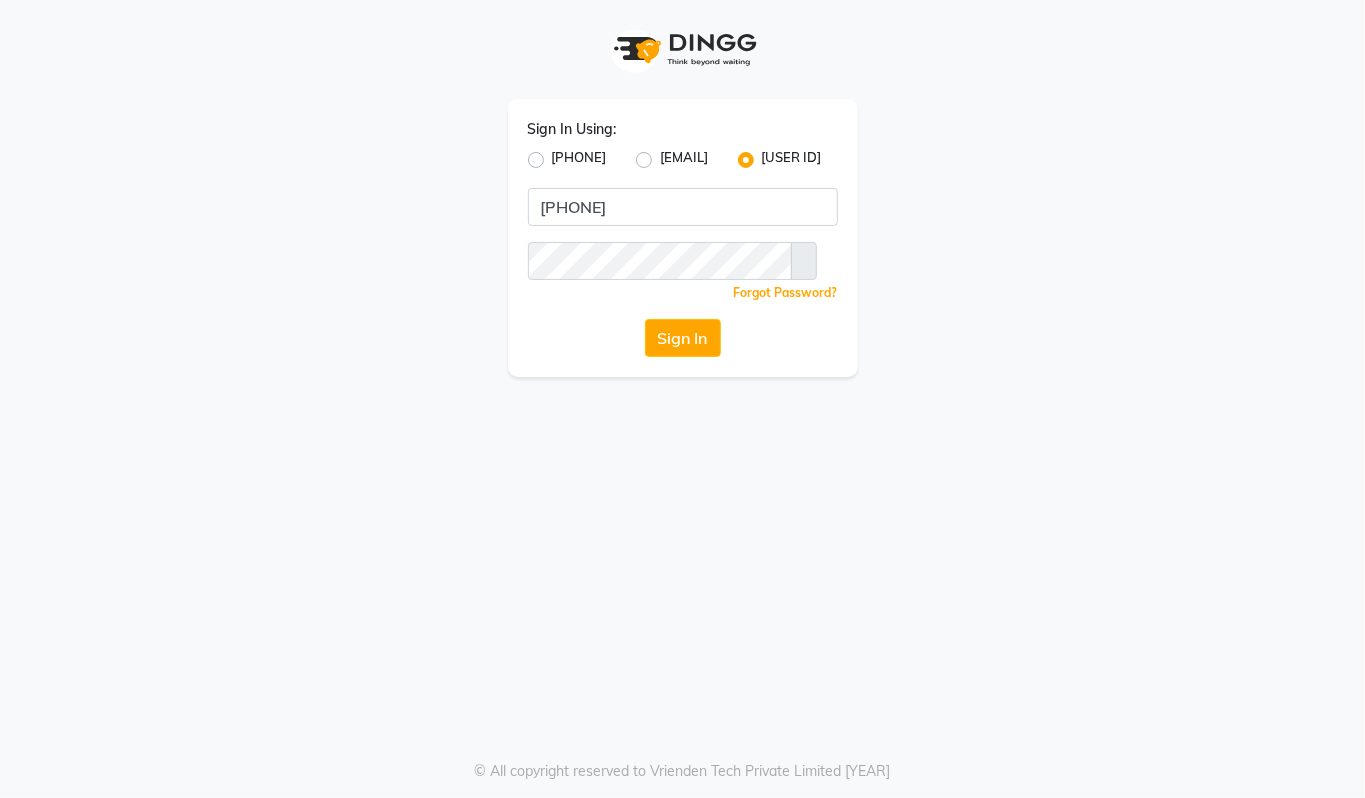 click on "Mobile Number" at bounding box center (579, 160) 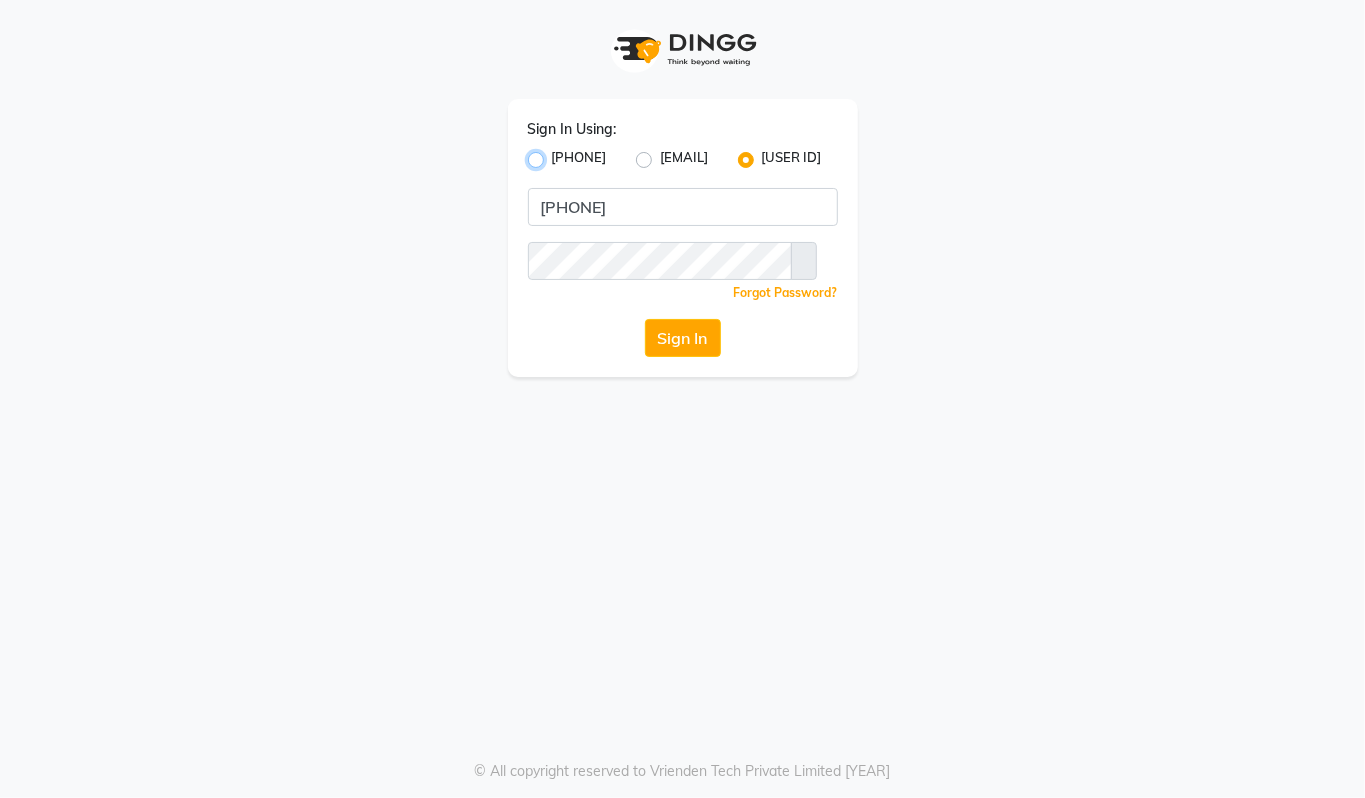 click on "Mobile Number" at bounding box center (558, 154) 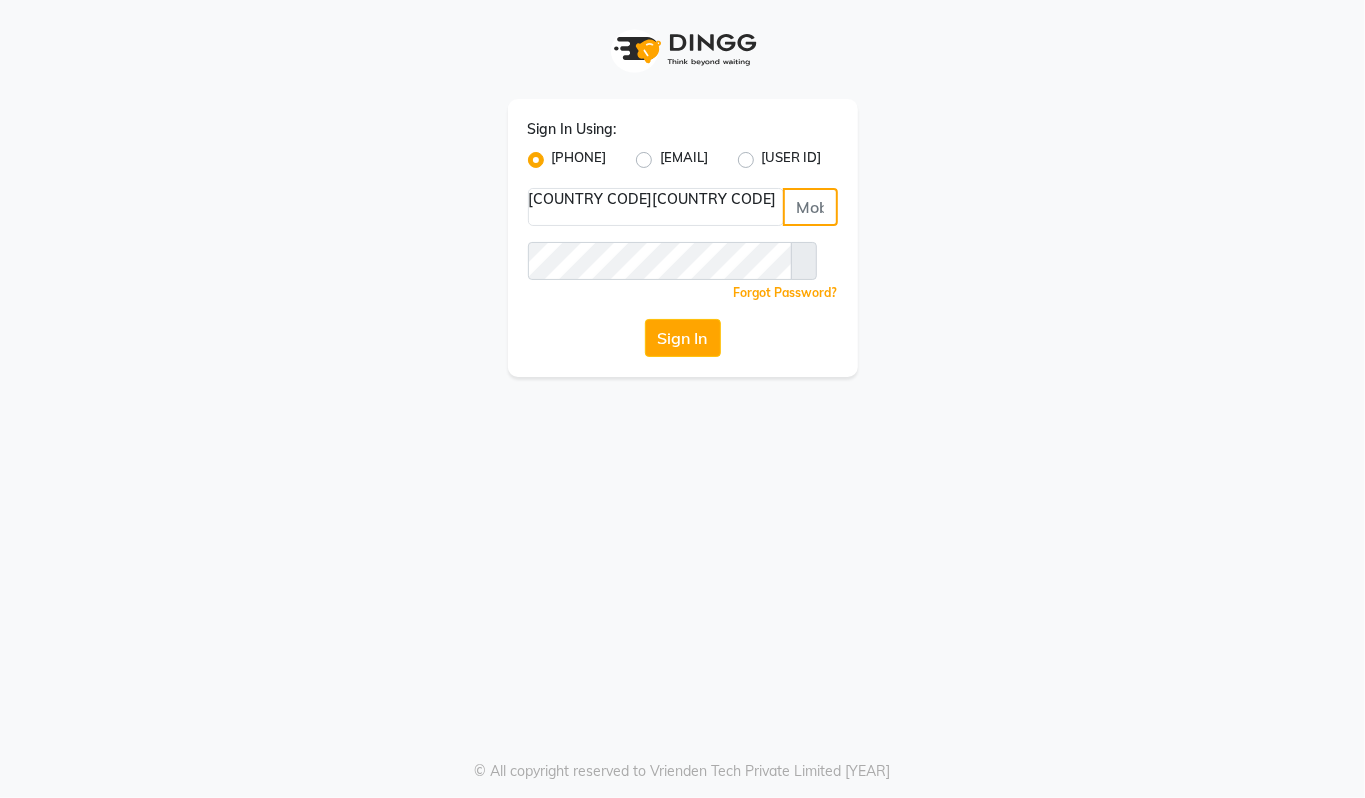 click at bounding box center [810, 207] 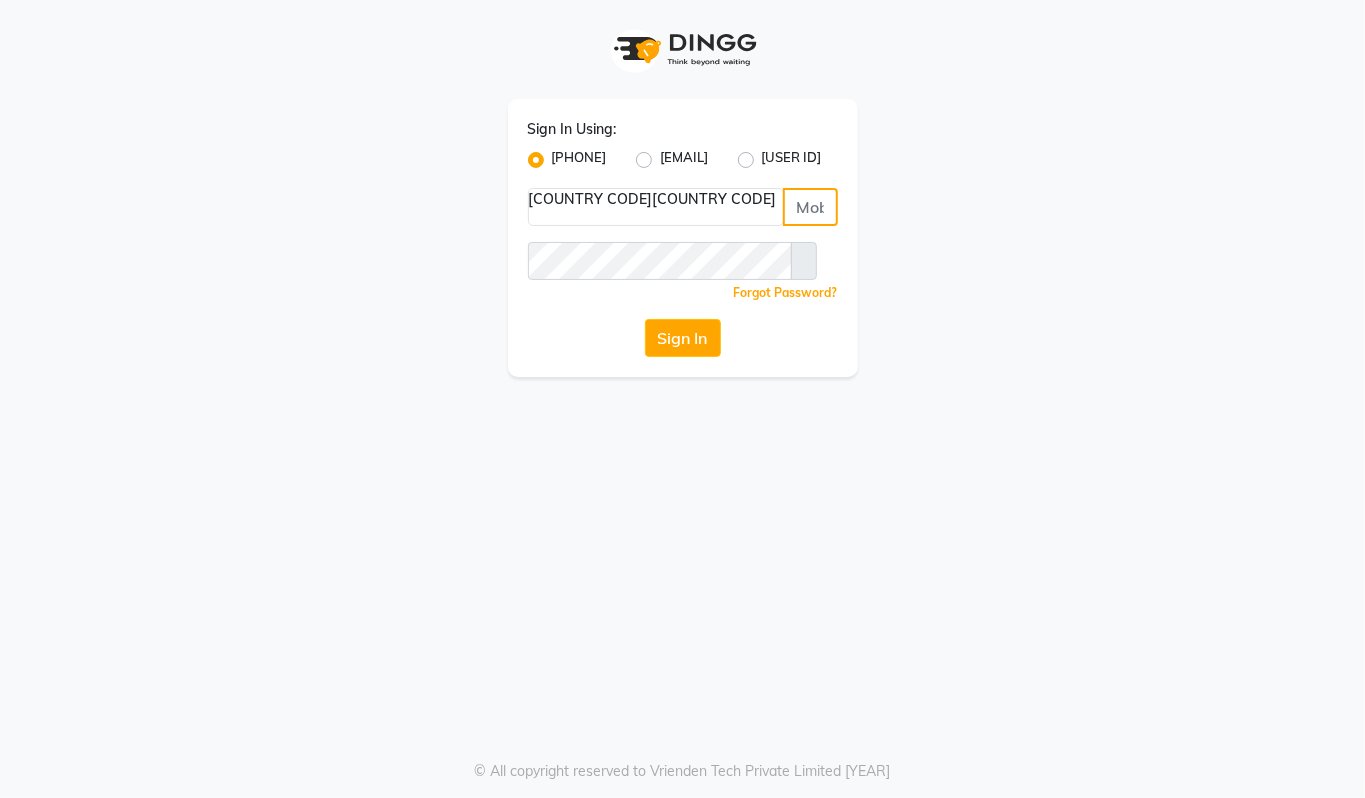 type on "94494097201" 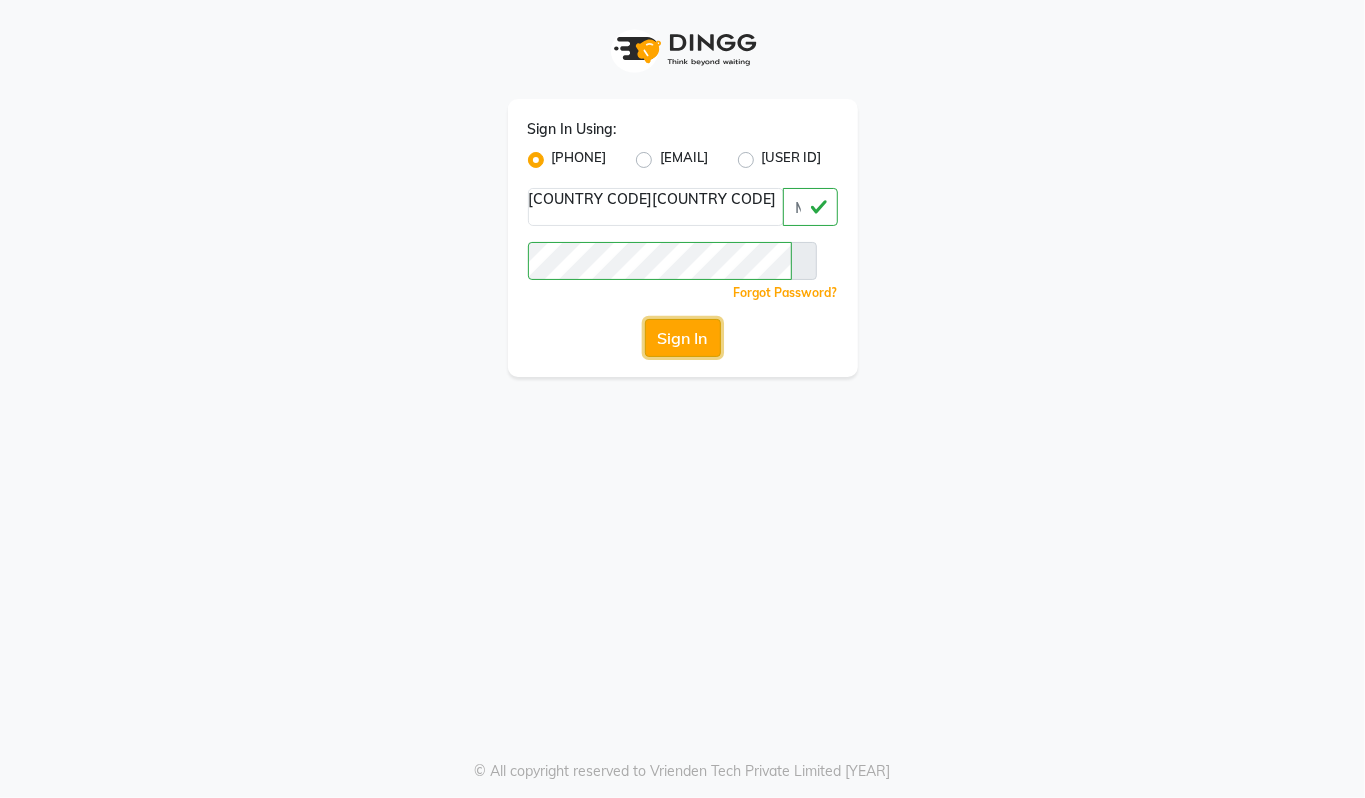 click on "Sign In" at bounding box center (683, 338) 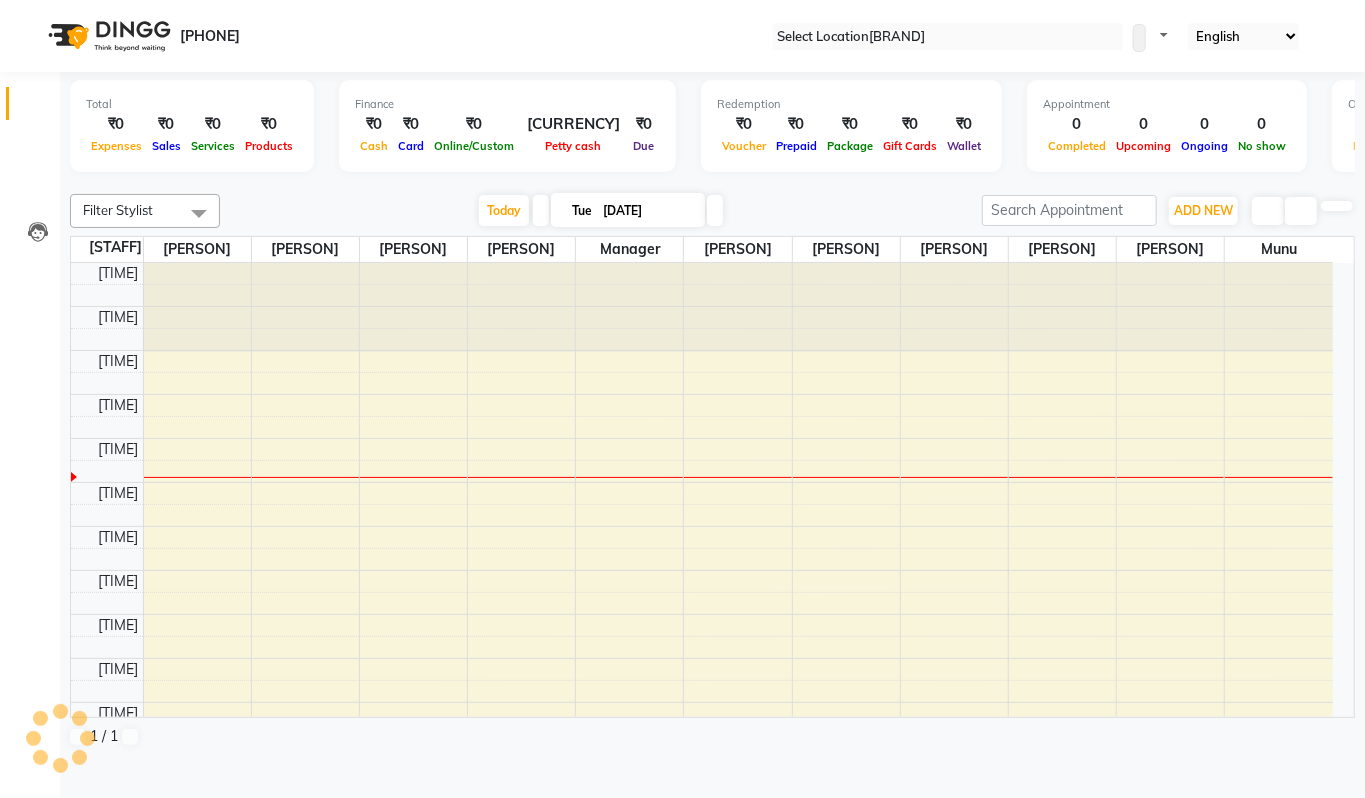 scroll, scrollTop: 178, scrollLeft: 0, axis: vertical 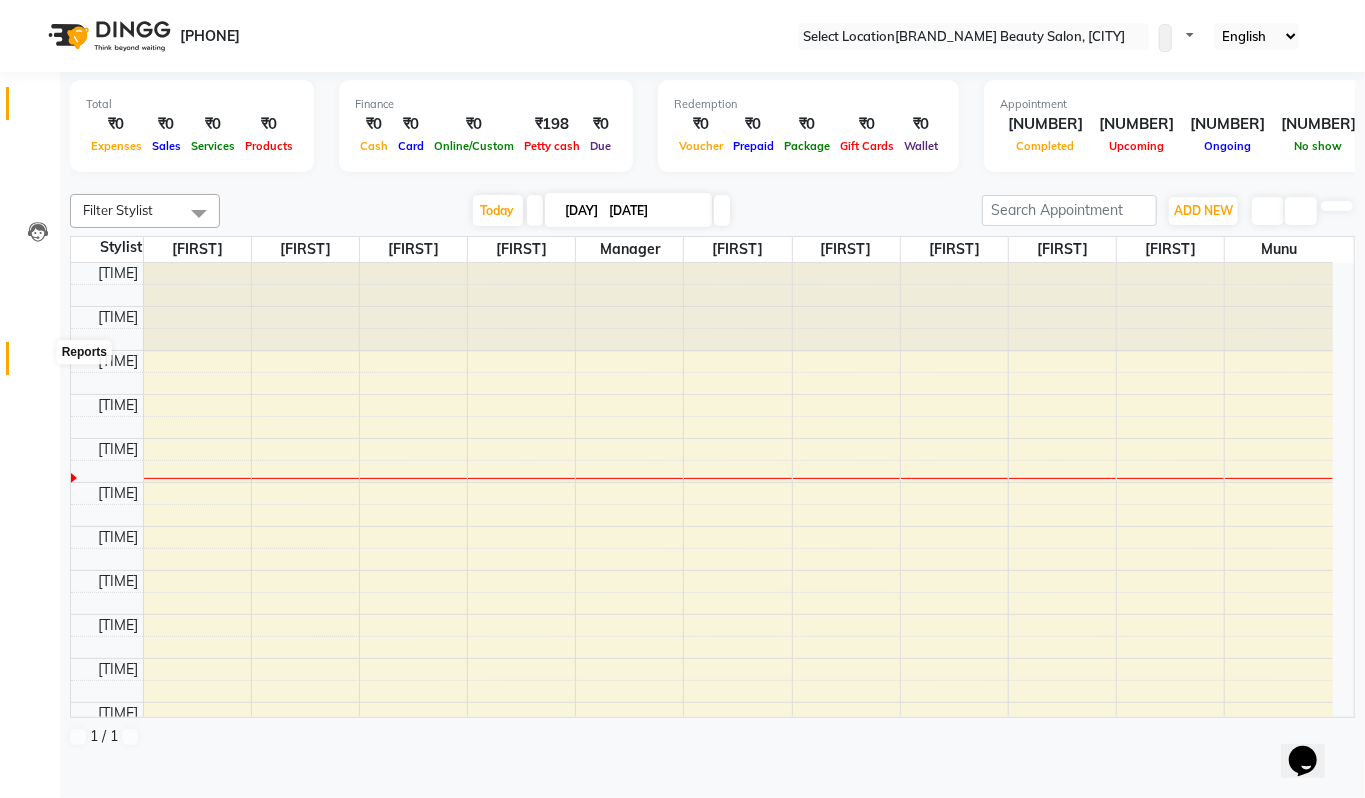 click at bounding box center (38, 363) 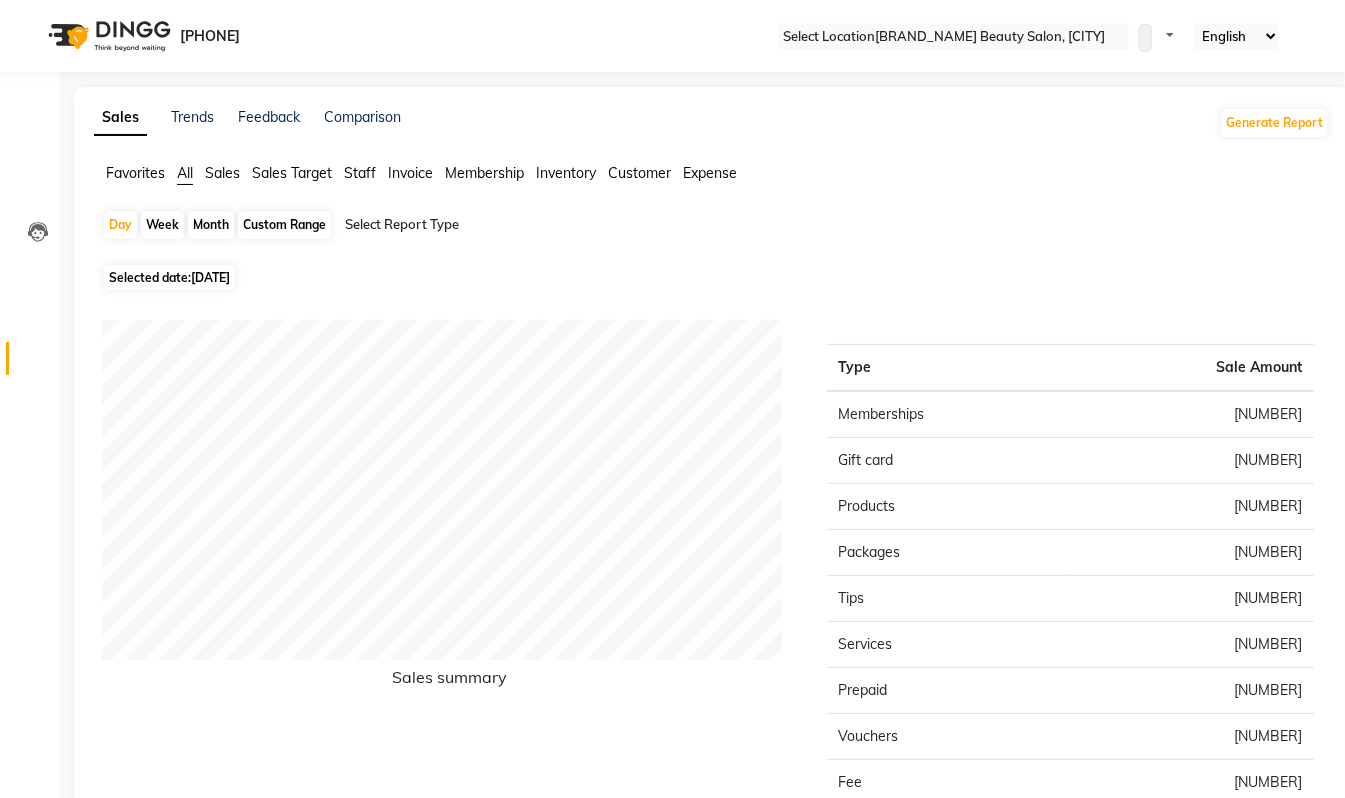 click on "Staff" at bounding box center (135, 173) 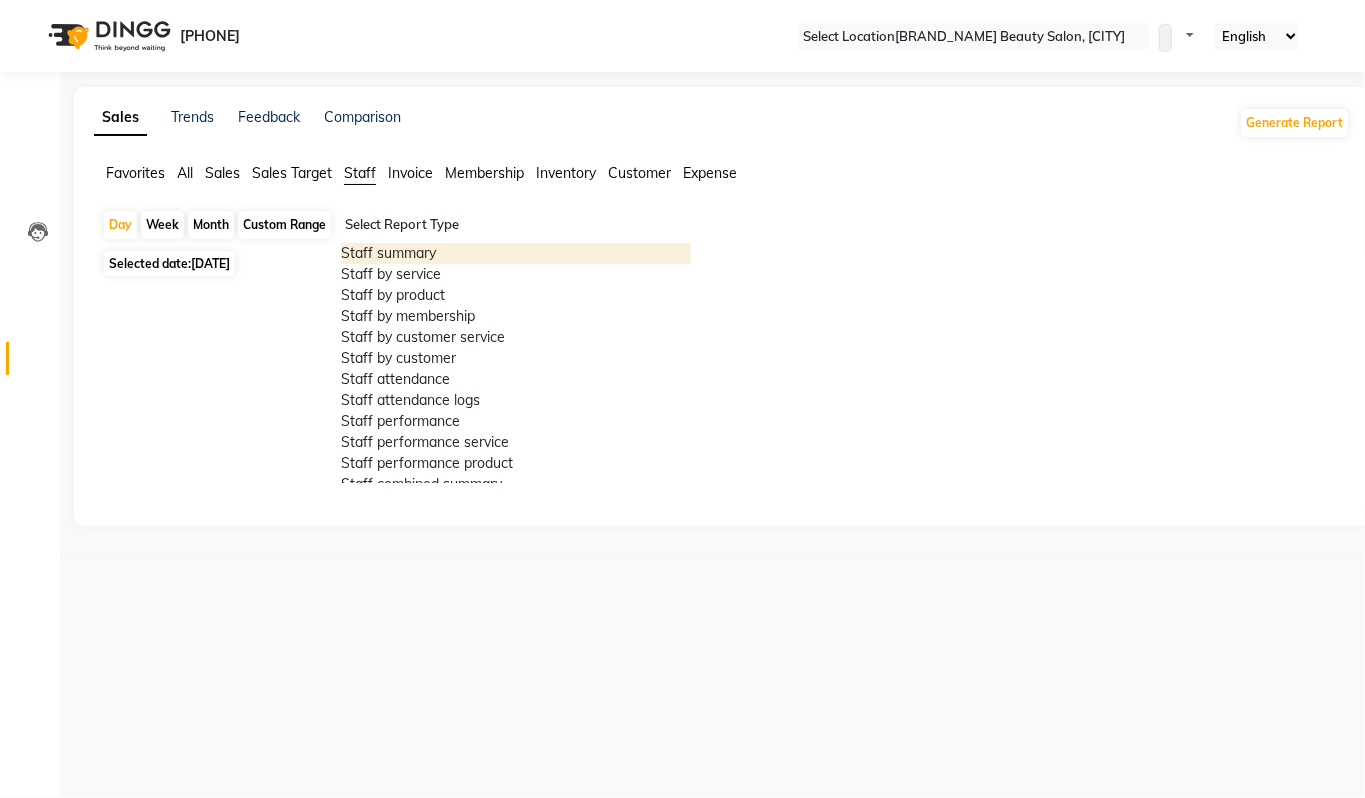 click at bounding box center (516, 225) 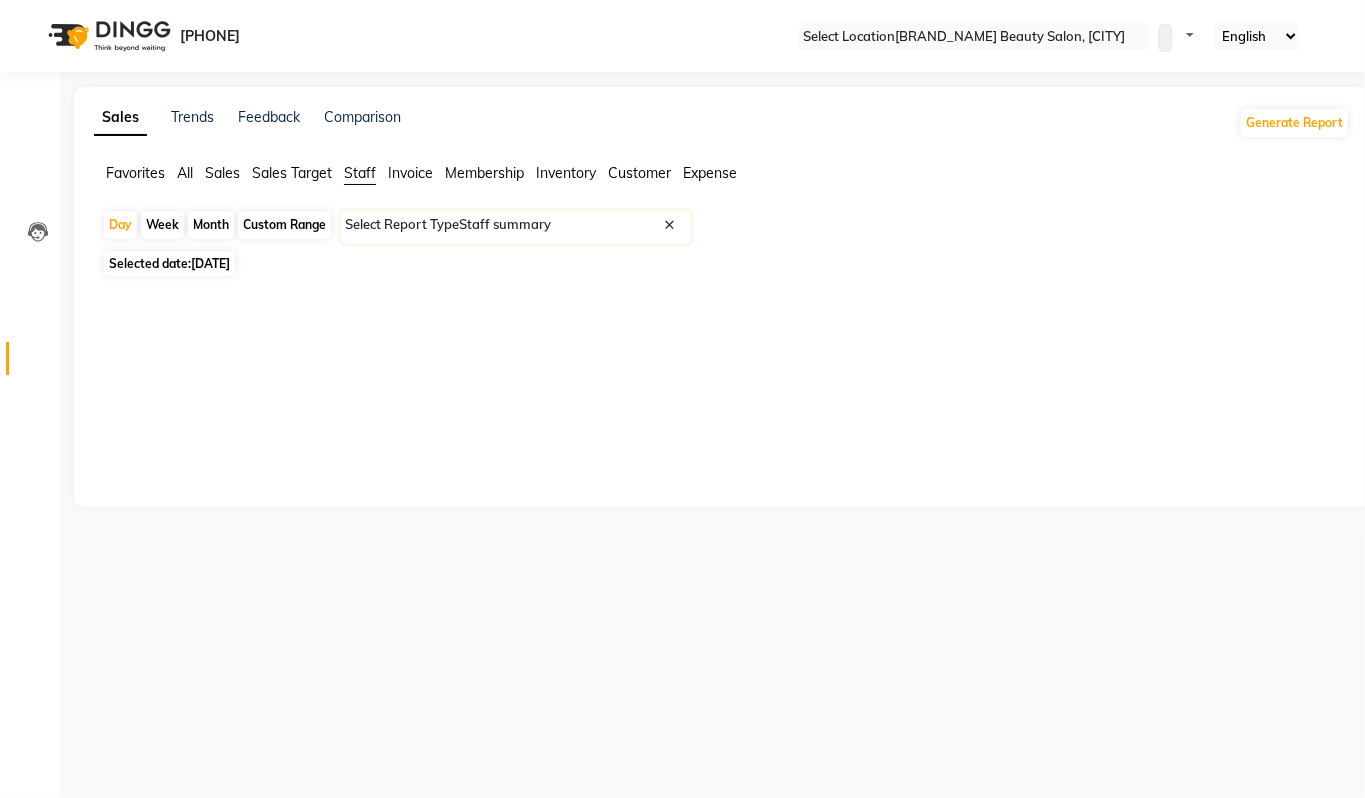 click on "Month" at bounding box center [211, 225] 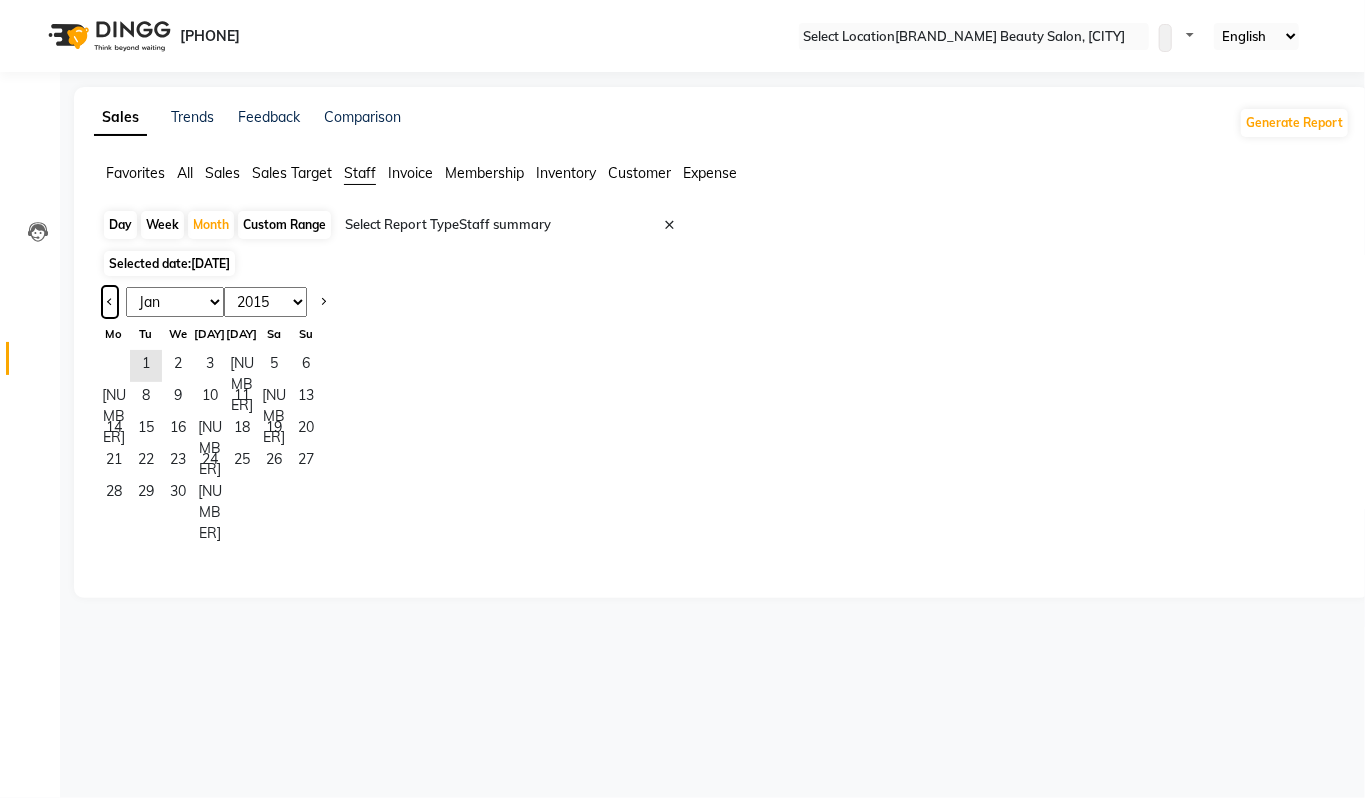 click at bounding box center (110, 300) 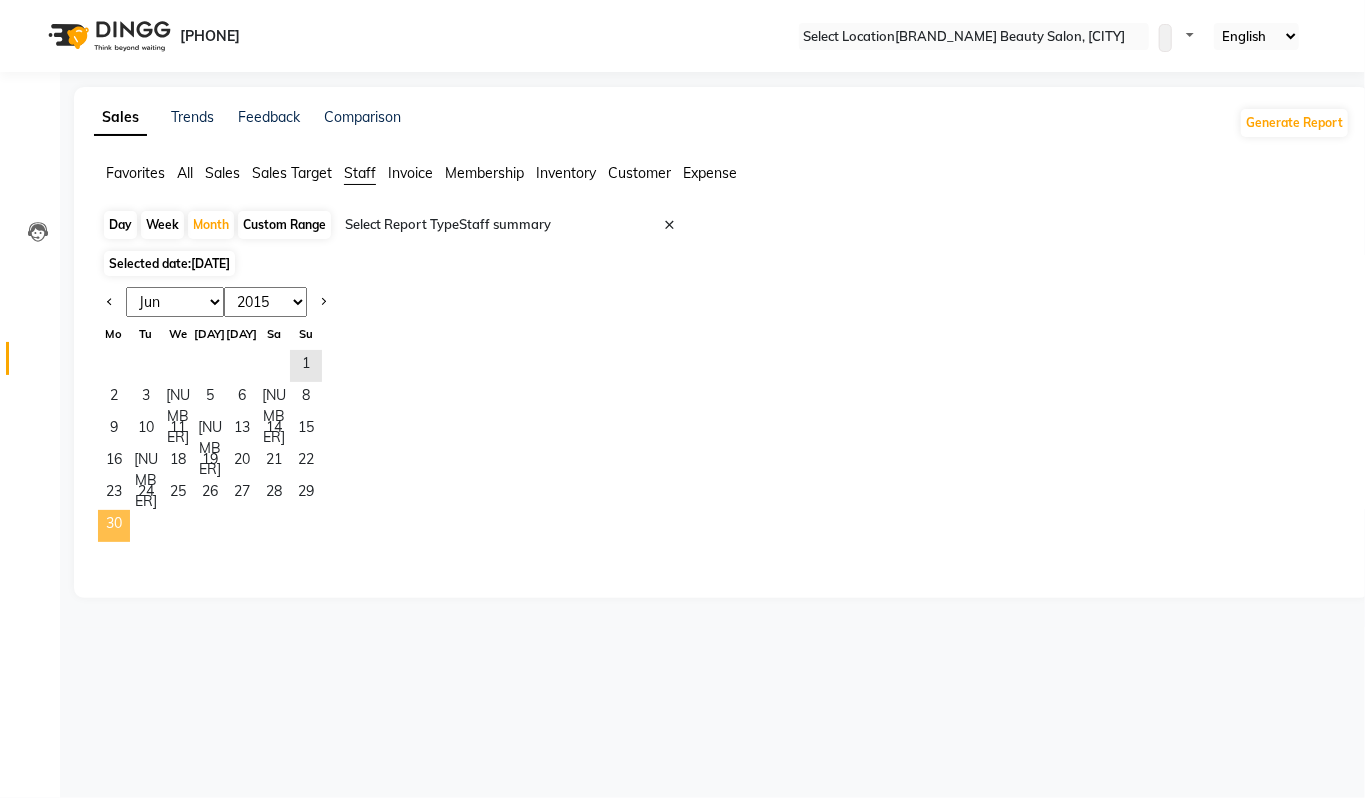 click on "30" at bounding box center (114, 526) 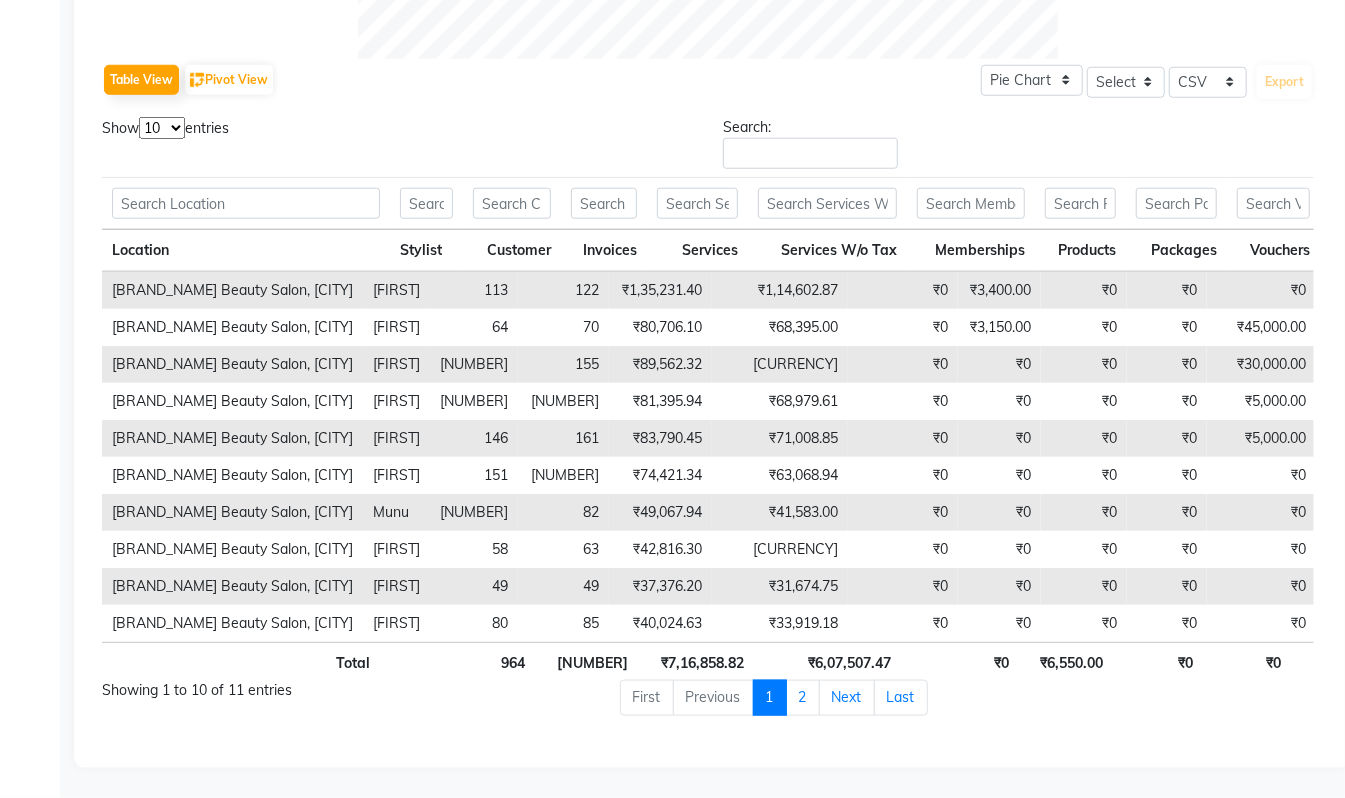 scroll, scrollTop: 988, scrollLeft: 0, axis: vertical 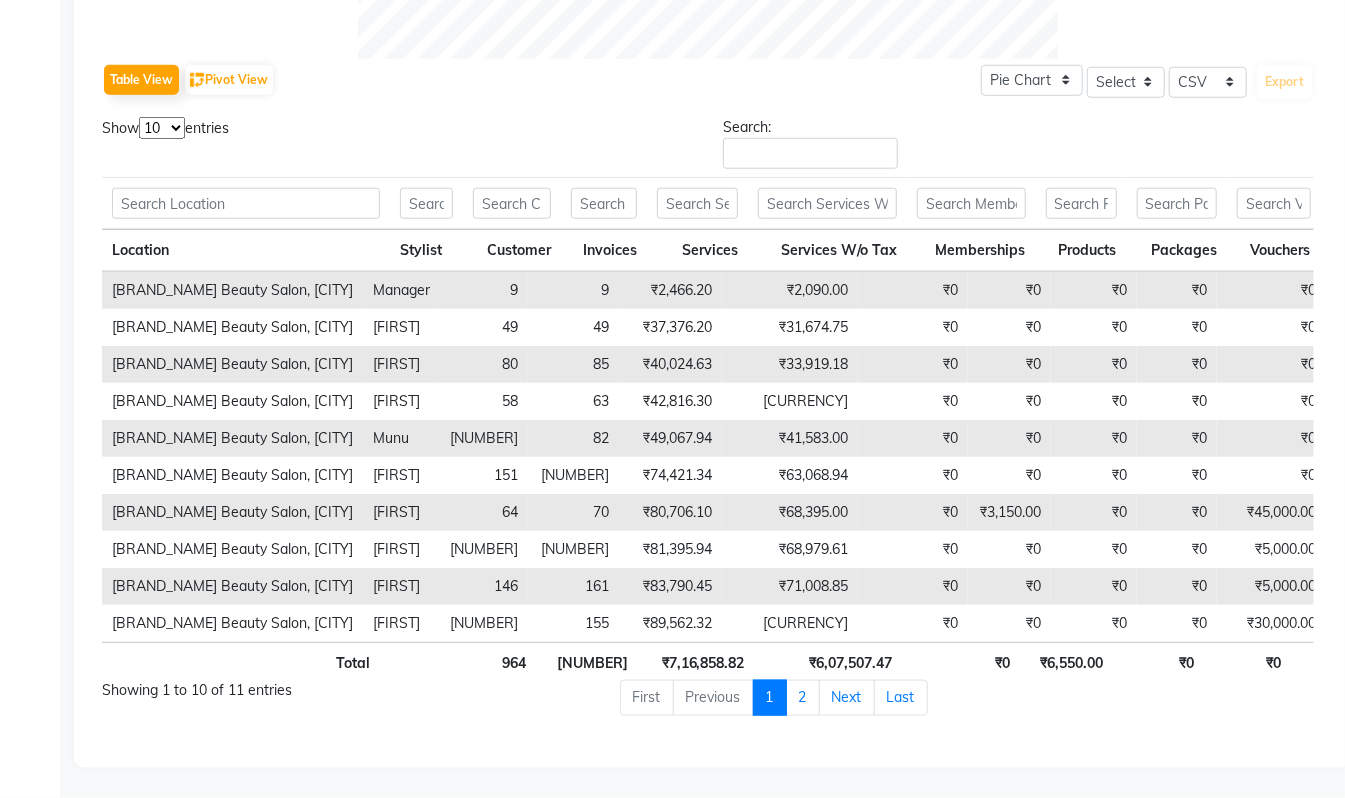 click on "Services" at bounding box center (697, 251) 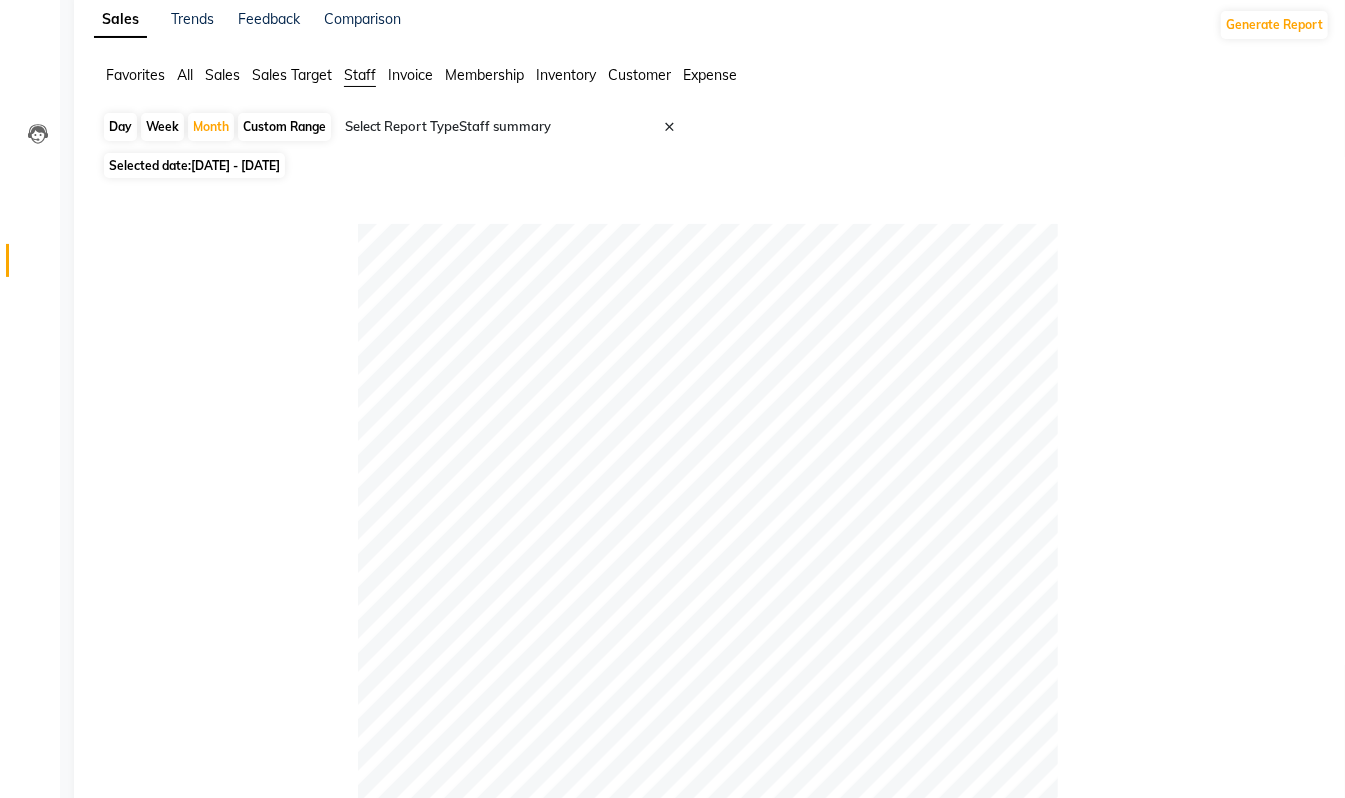 scroll, scrollTop: 45, scrollLeft: 0, axis: vertical 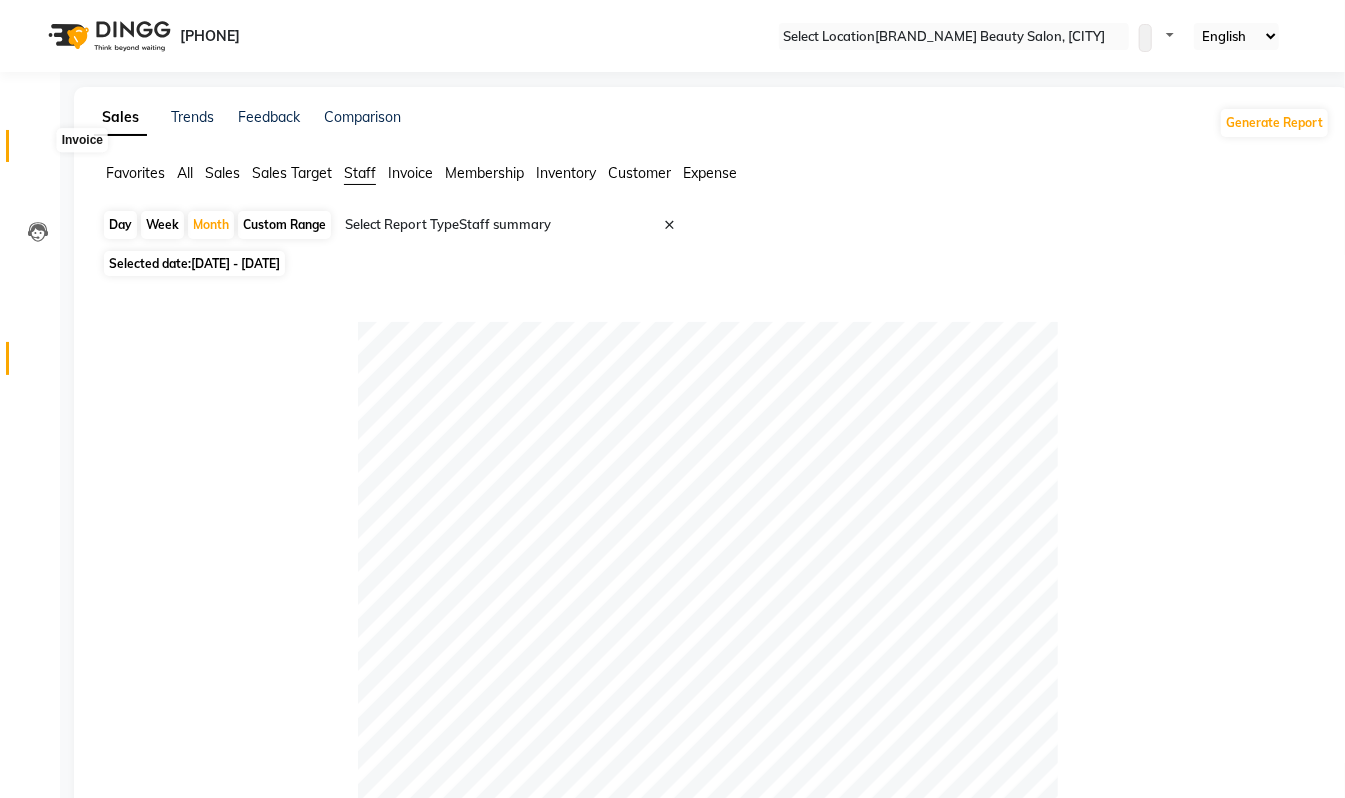 click at bounding box center (37, 151) 